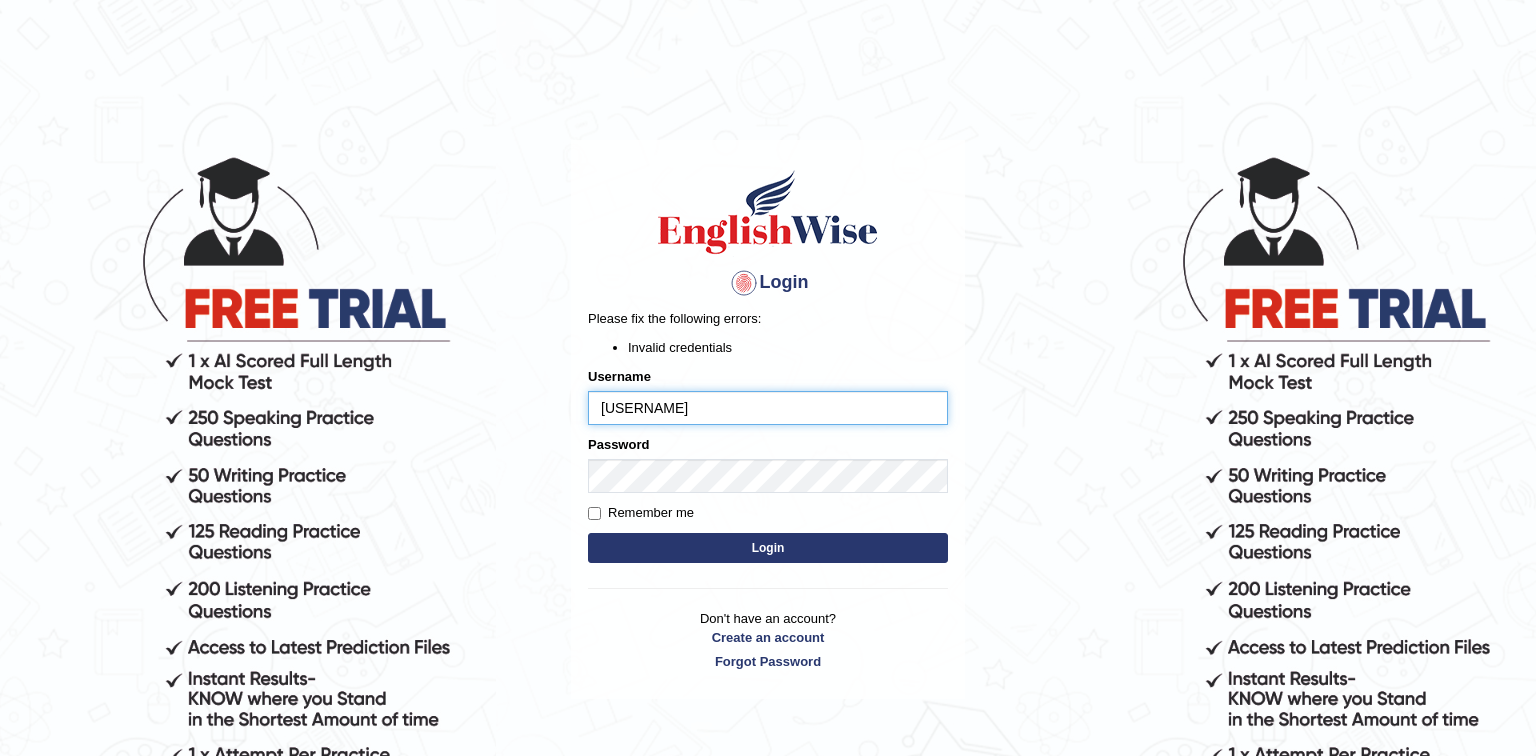 scroll, scrollTop: 0, scrollLeft: 0, axis: both 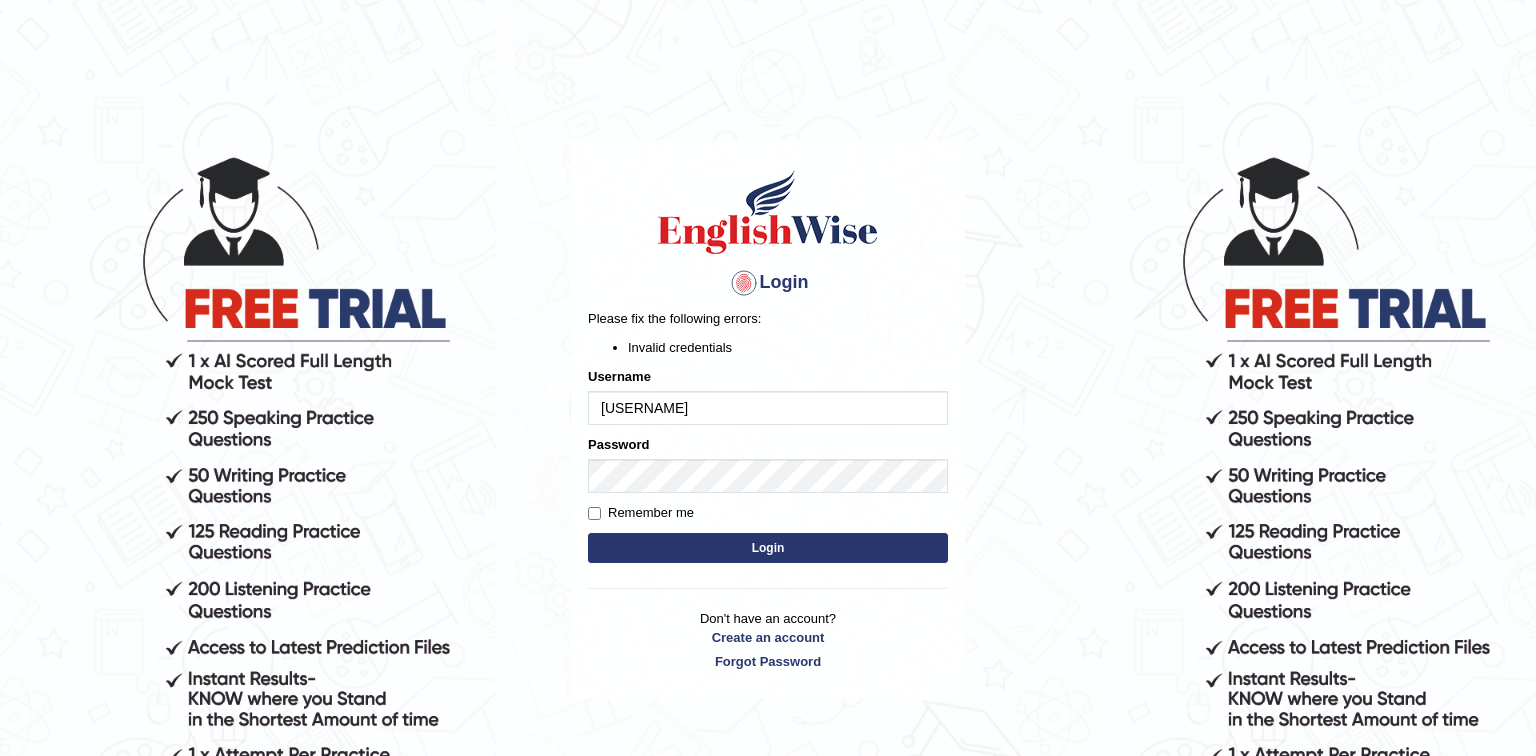 click on "Login" at bounding box center (768, 548) 